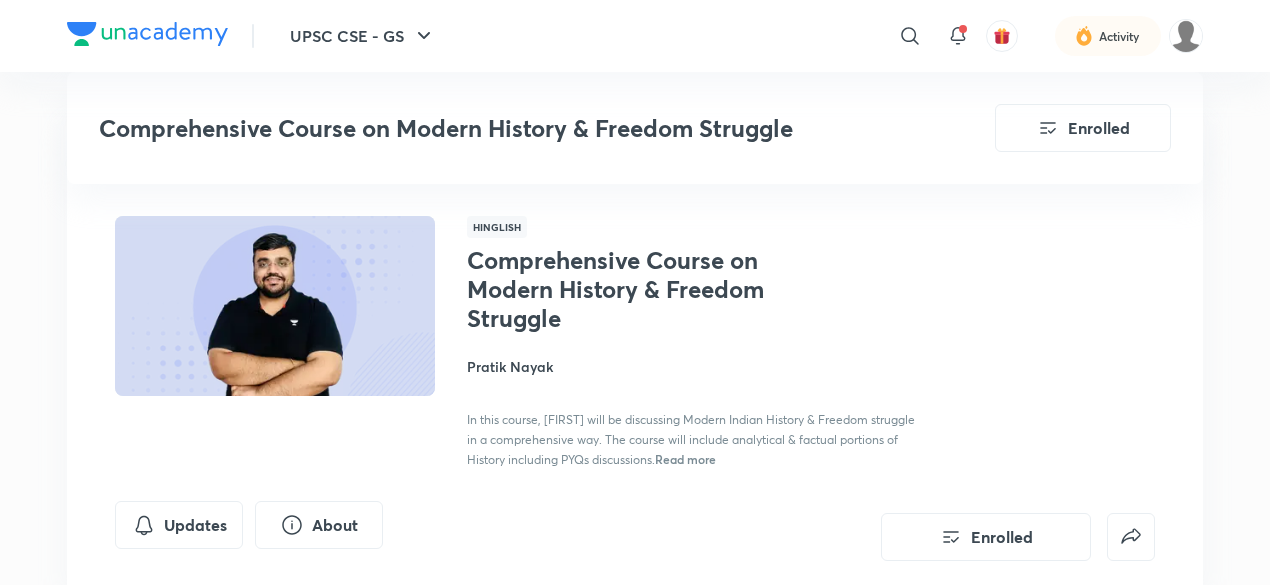 scroll, scrollTop: 1972, scrollLeft: 0, axis: vertical 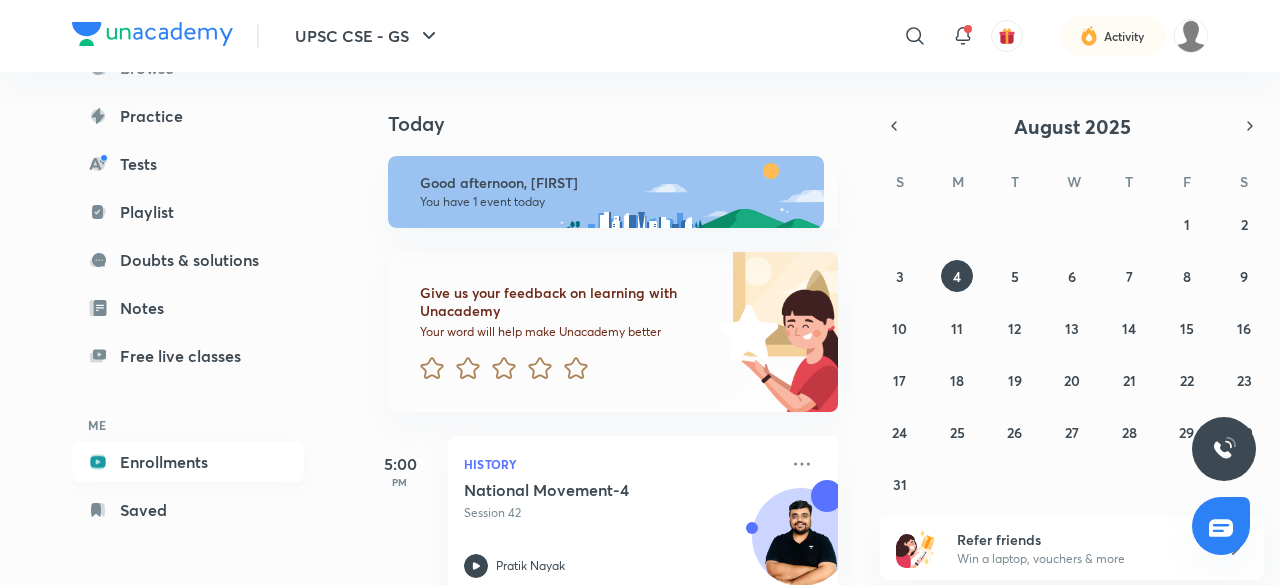 click on "Enrollments" at bounding box center (188, 462) 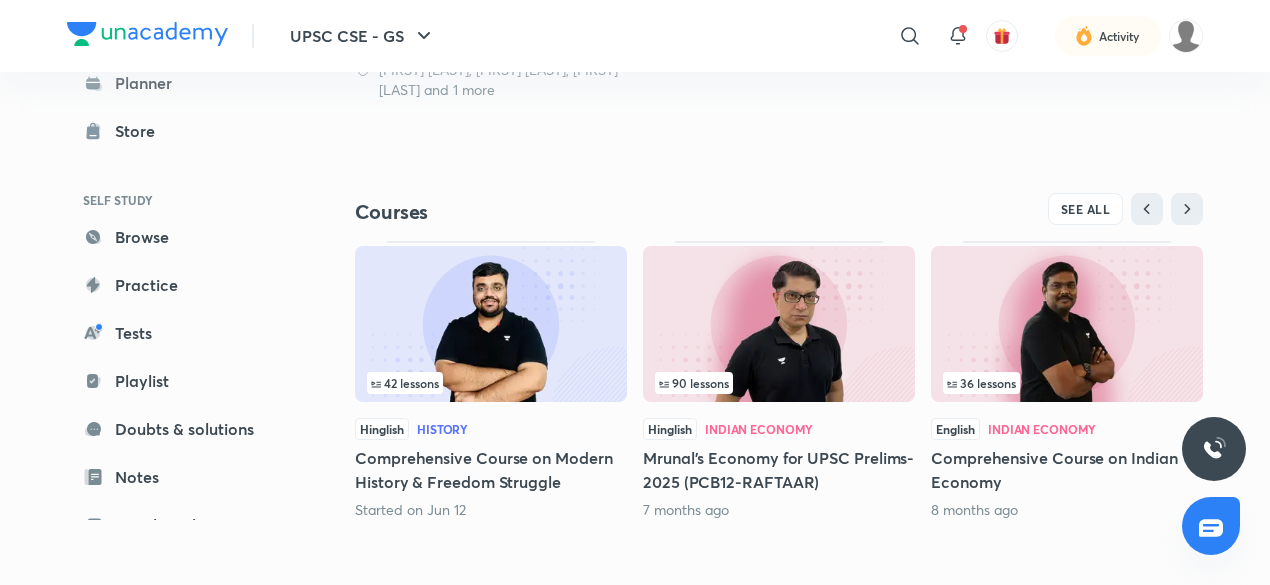 scroll, scrollTop: 838, scrollLeft: 0, axis: vertical 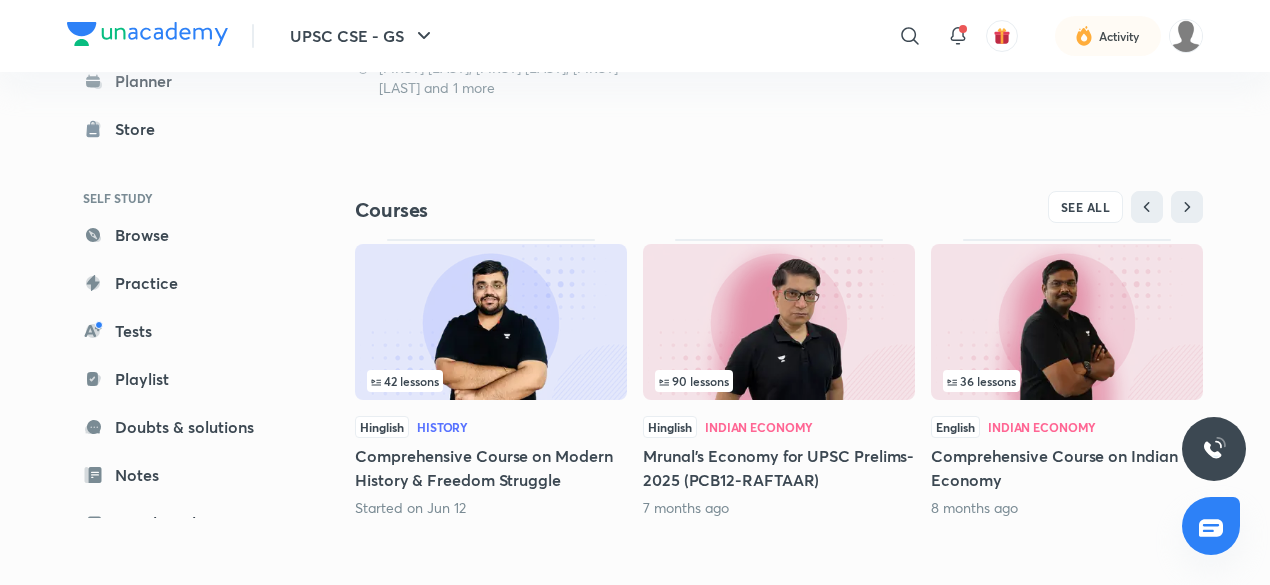 click at bounding box center [491, 322] 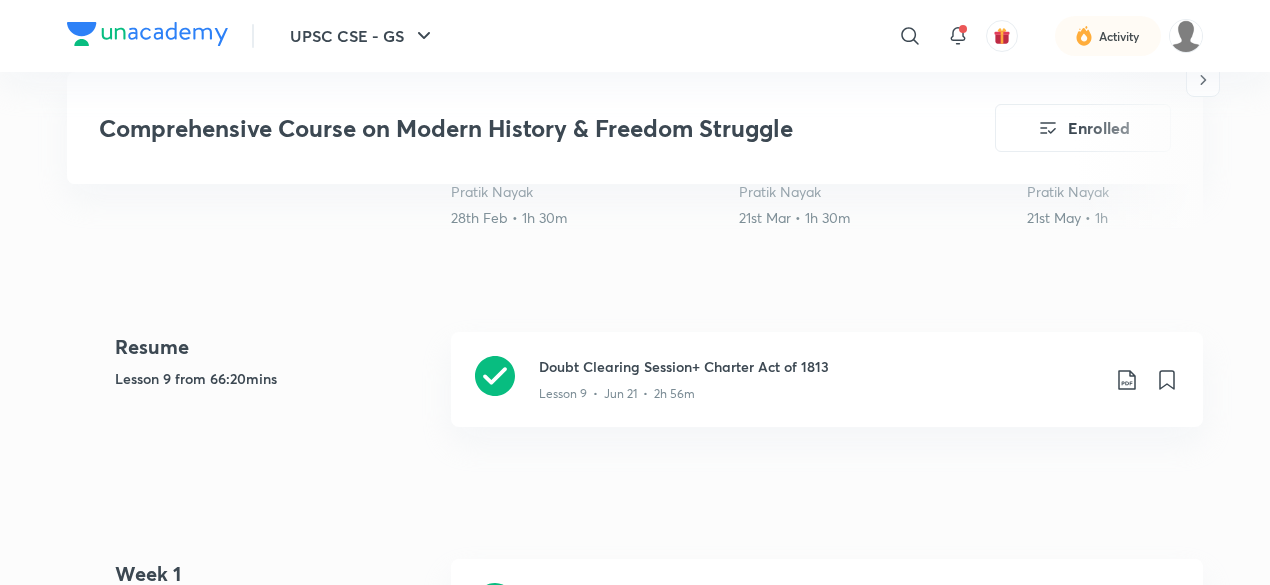 scroll, scrollTop: 731, scrollLeft: 0, axis: vertical 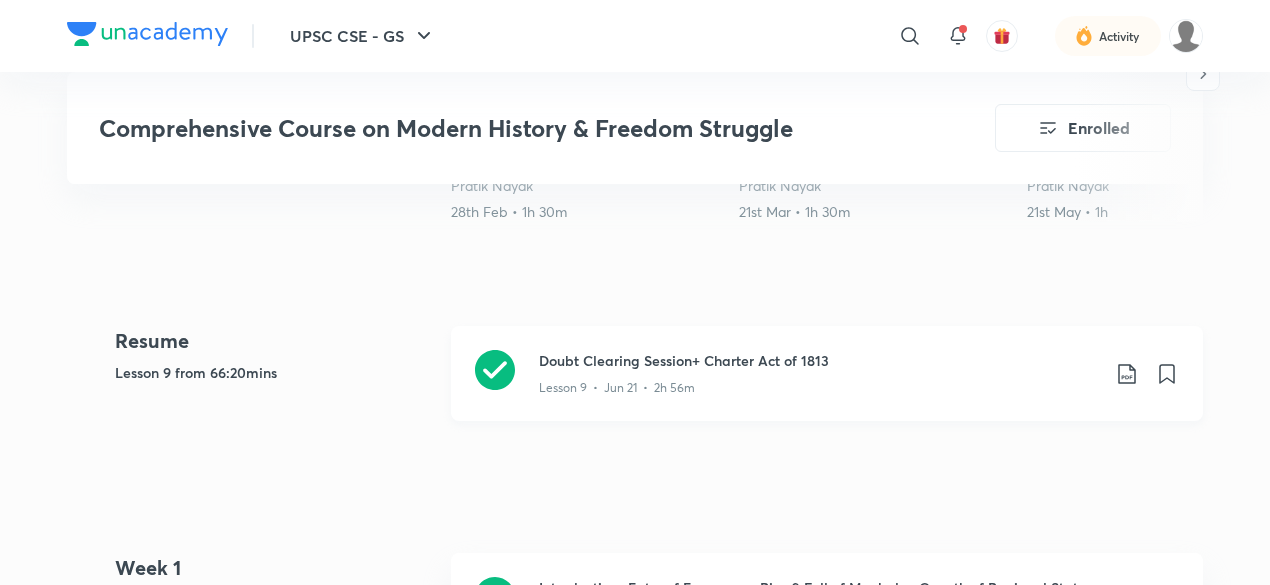click on "Doubt Clearing Session+ Charter Act of 1813" at bounding box center (819, 360) 